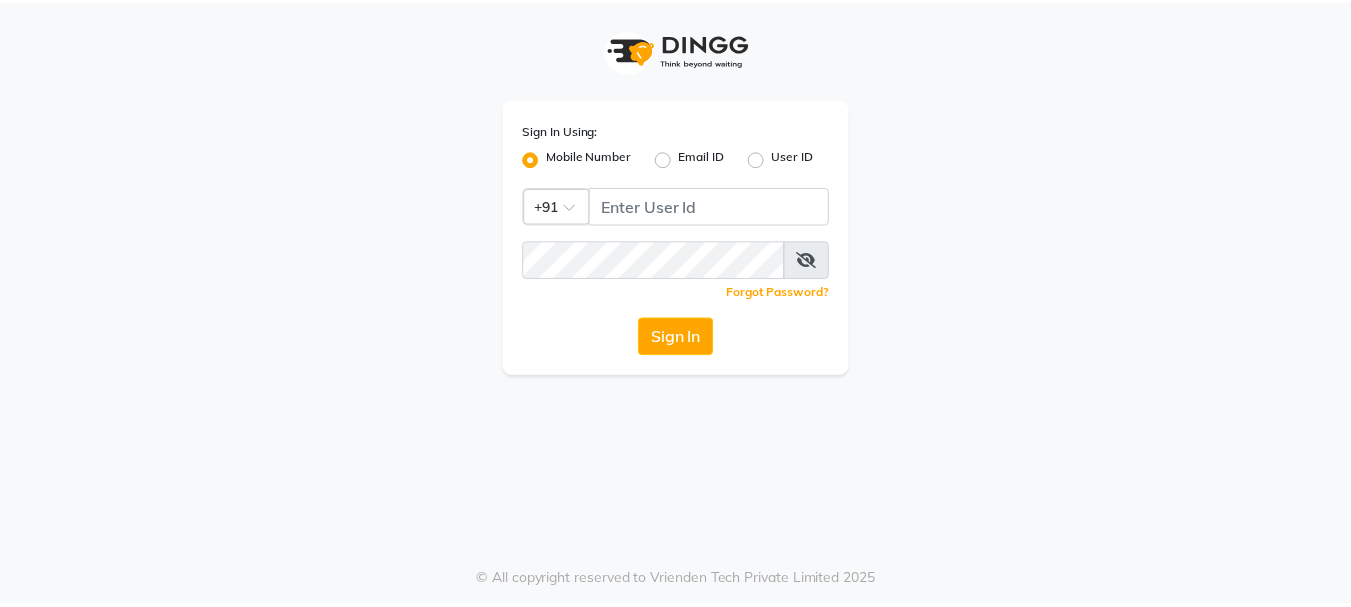 scroll, scrollTop: 0, scrollLeft: 0, axis: both 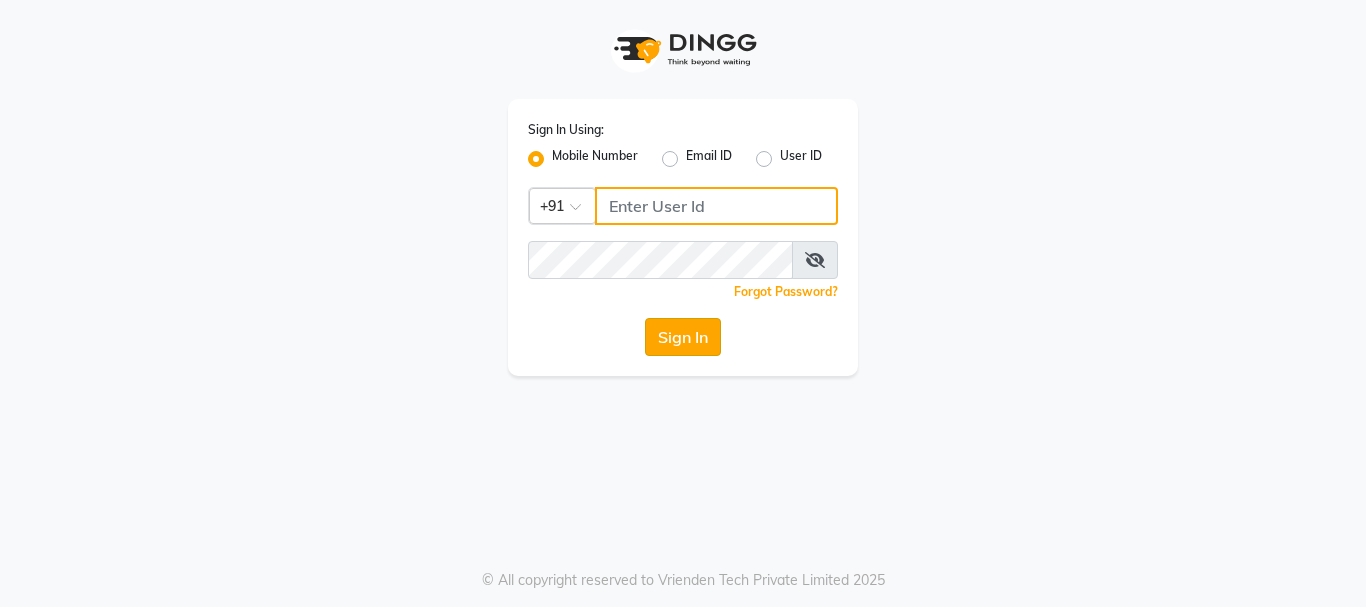type on "7391062053" 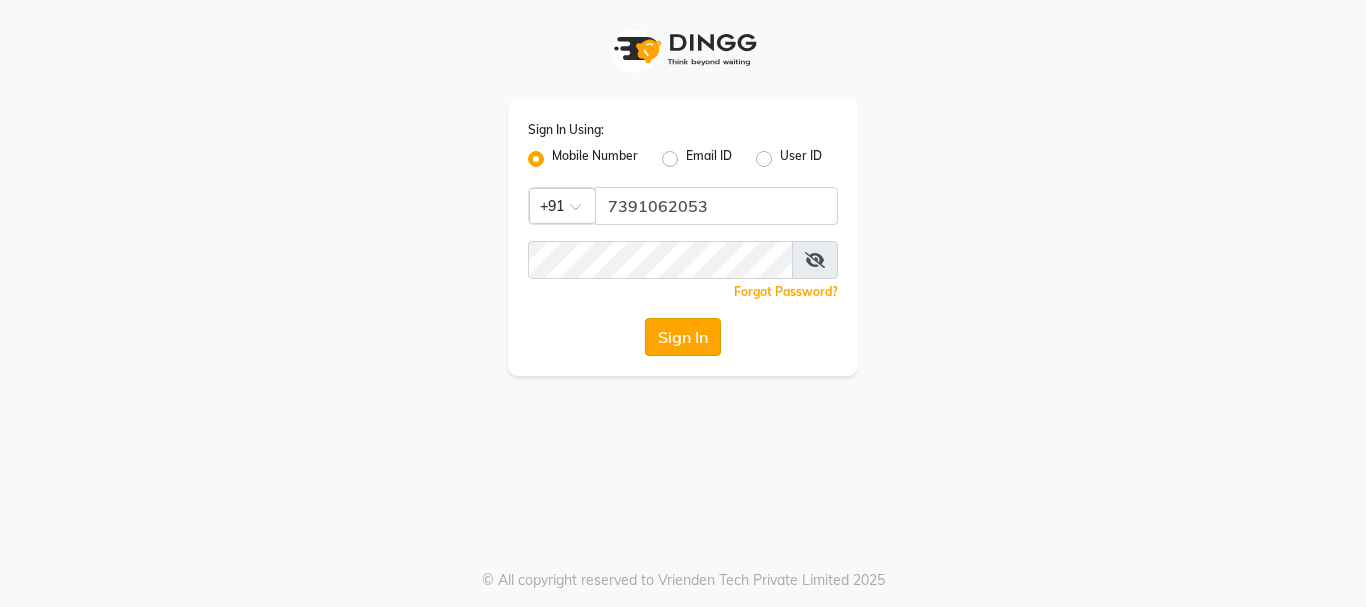 click on "Sign In" 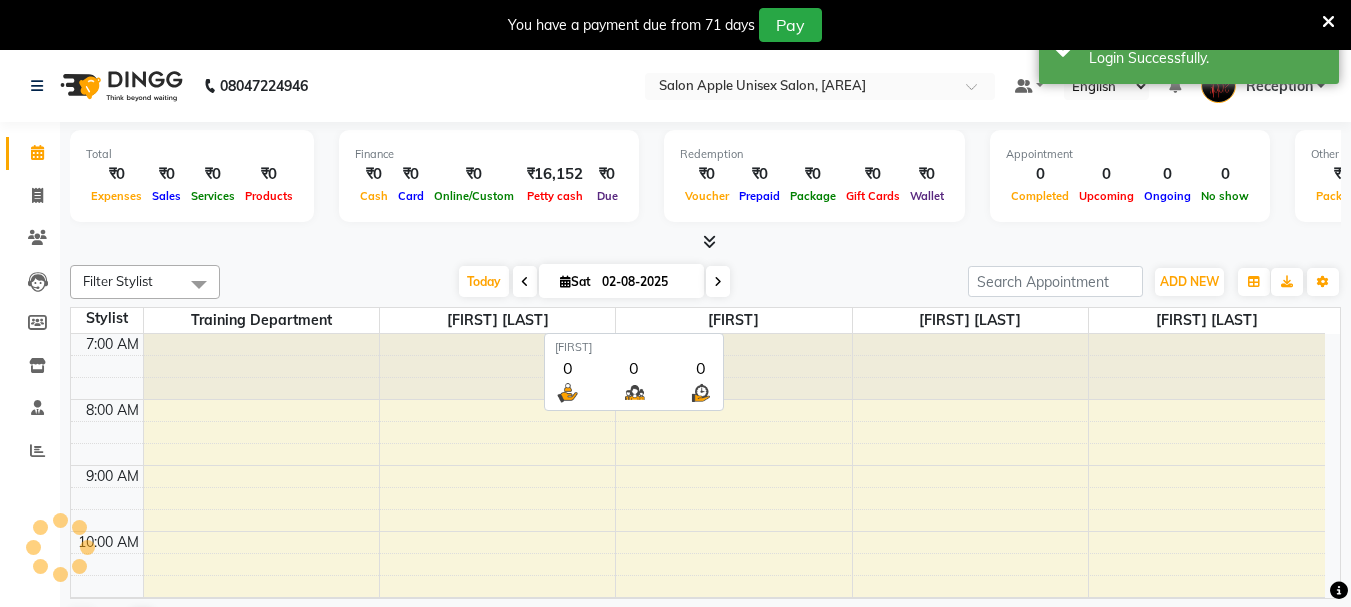 scroll, scrollTop: 0, scrollLeft: 0, axis: both 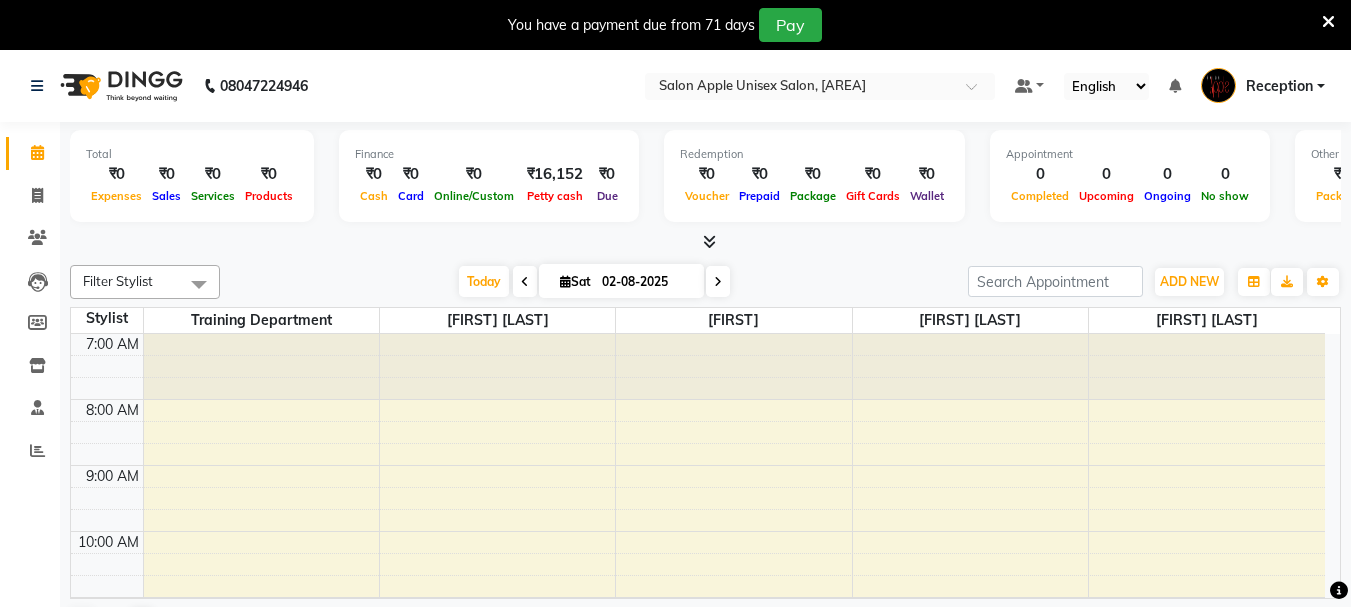 click at bounding box center [1328, 22] 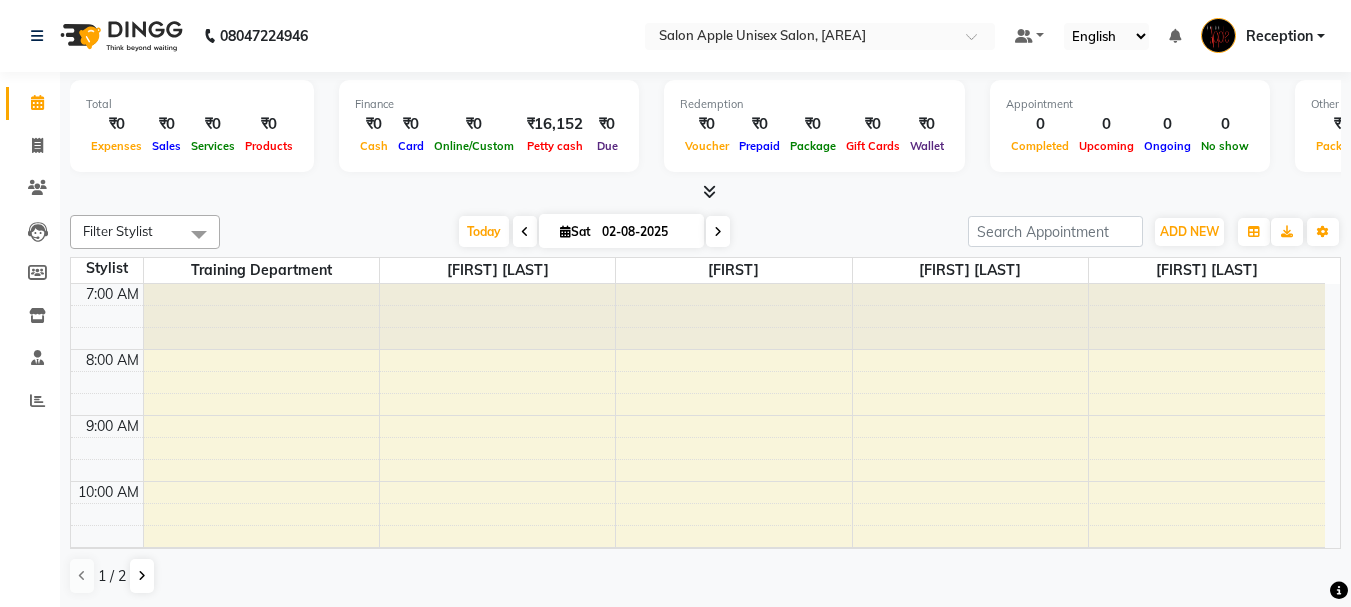 click on "Petty cash" at bounding box center (555, 146) 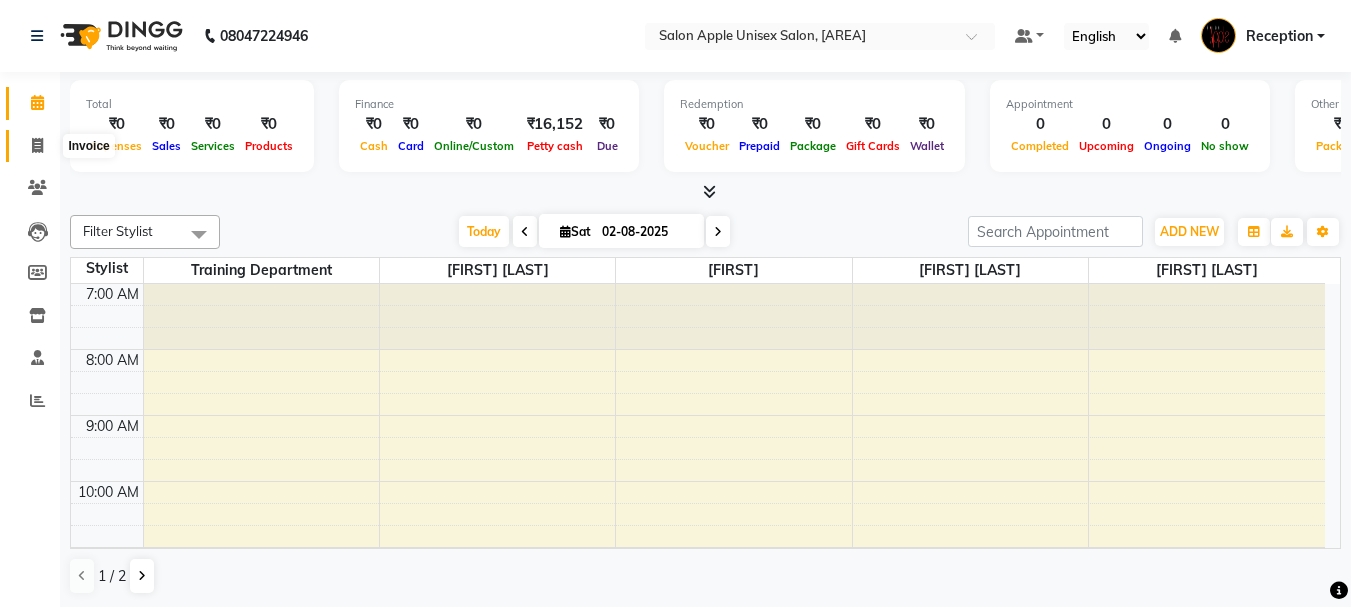 click 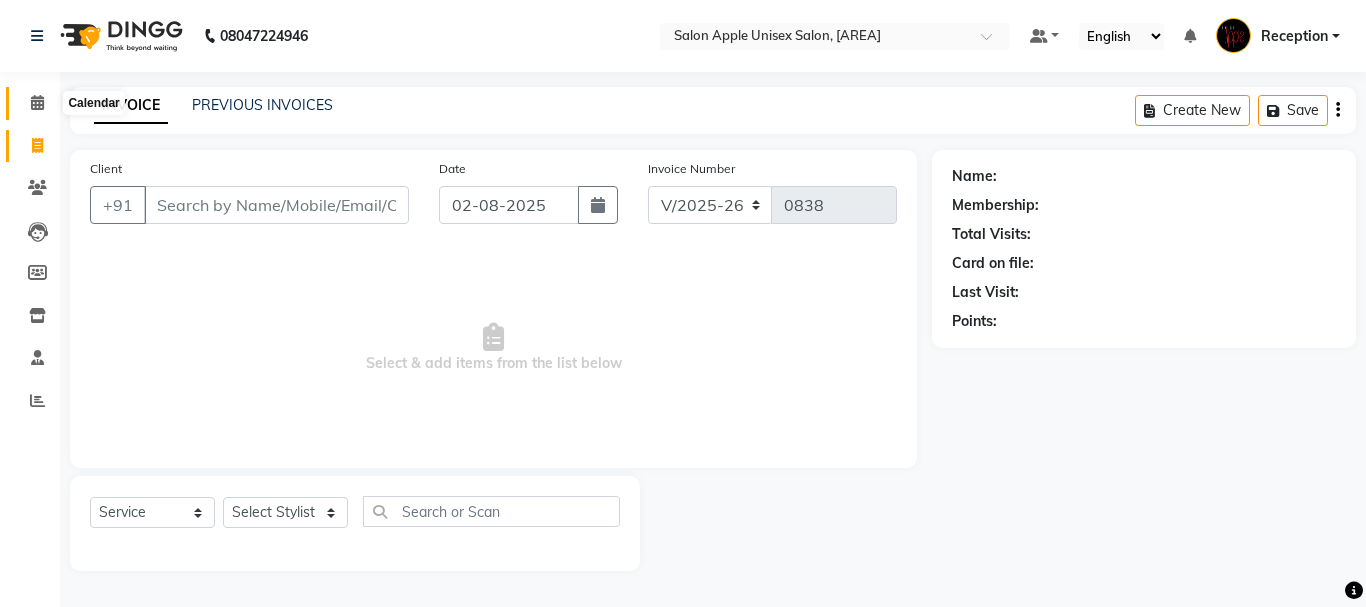 click 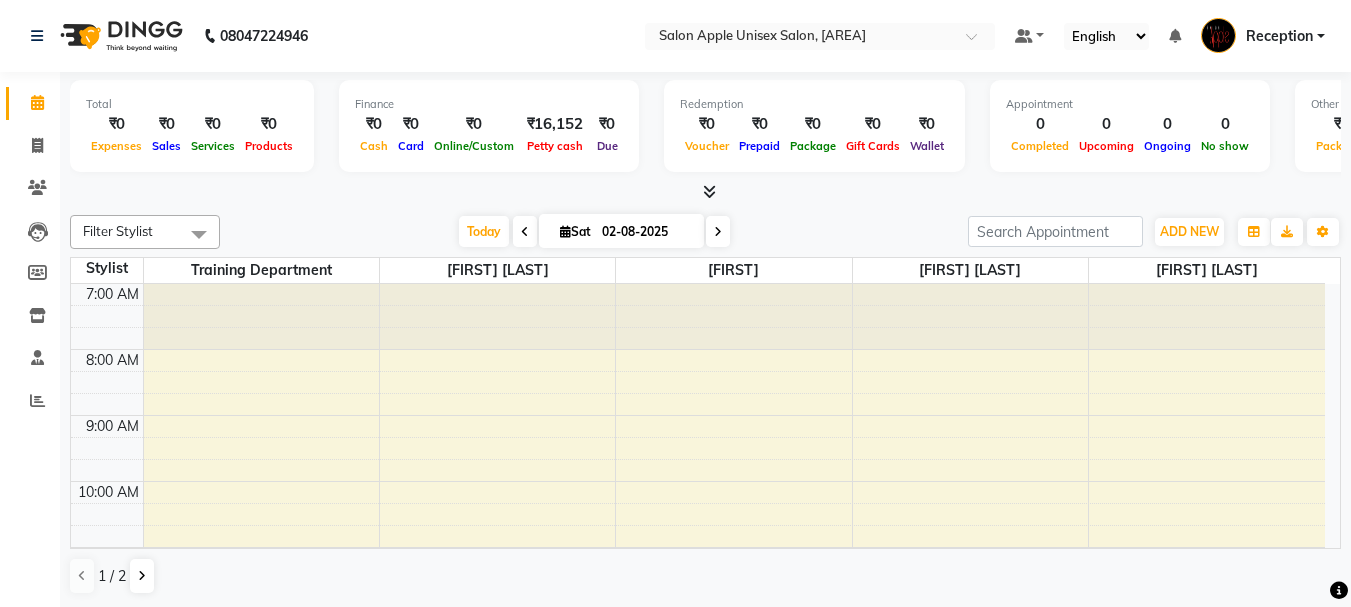 click on "Petty cash" at bounding box center (555, 145) 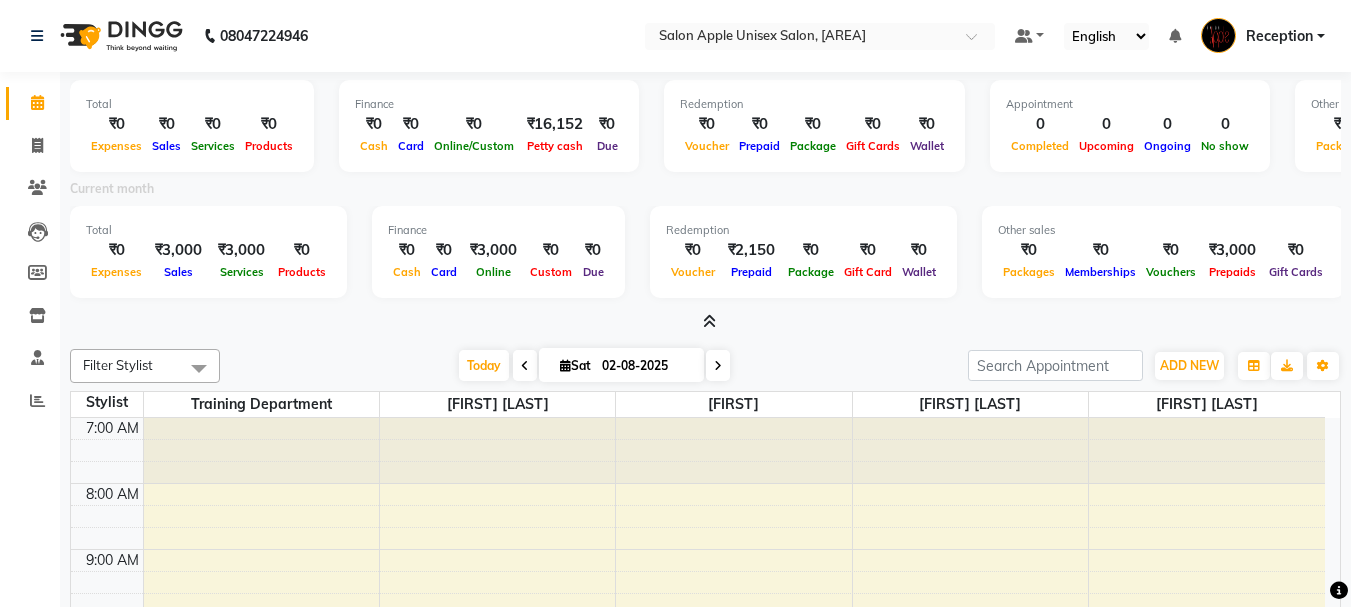 click at bounding box center (709, 321) 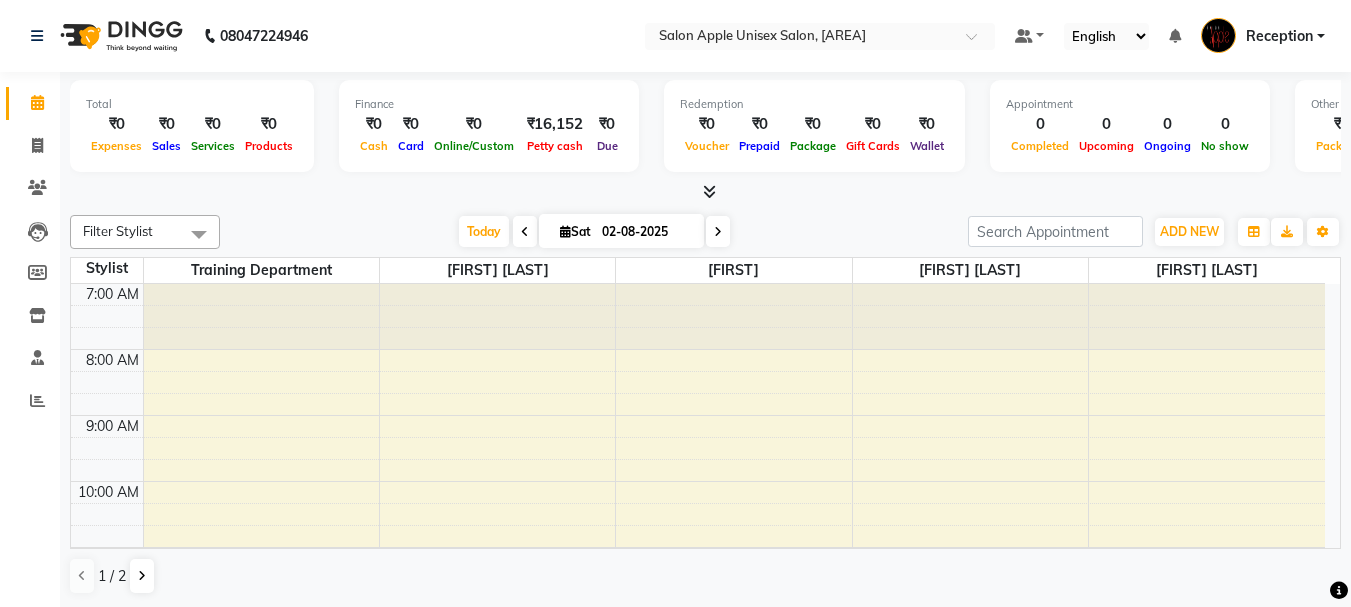 click on "Finance  ₹0  Cash ₹0  Card ₹0  Online/Custom ₹16,152 Petty cash ₹0 Due" at bounding box center (489, 126) 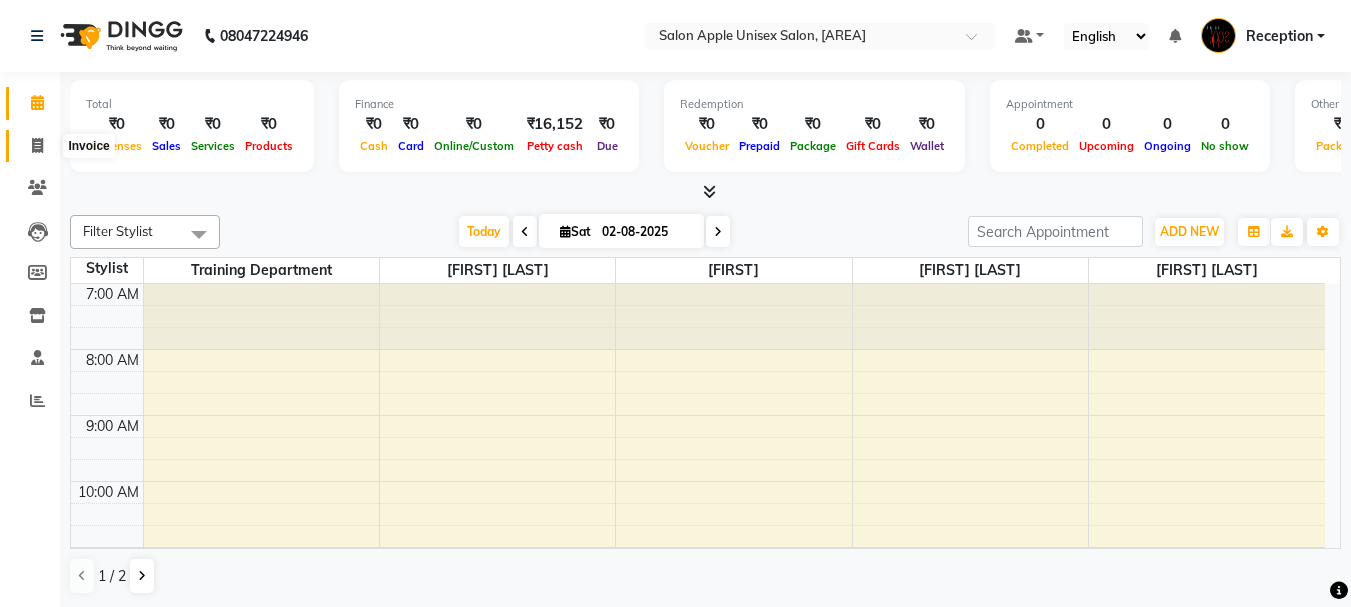 click 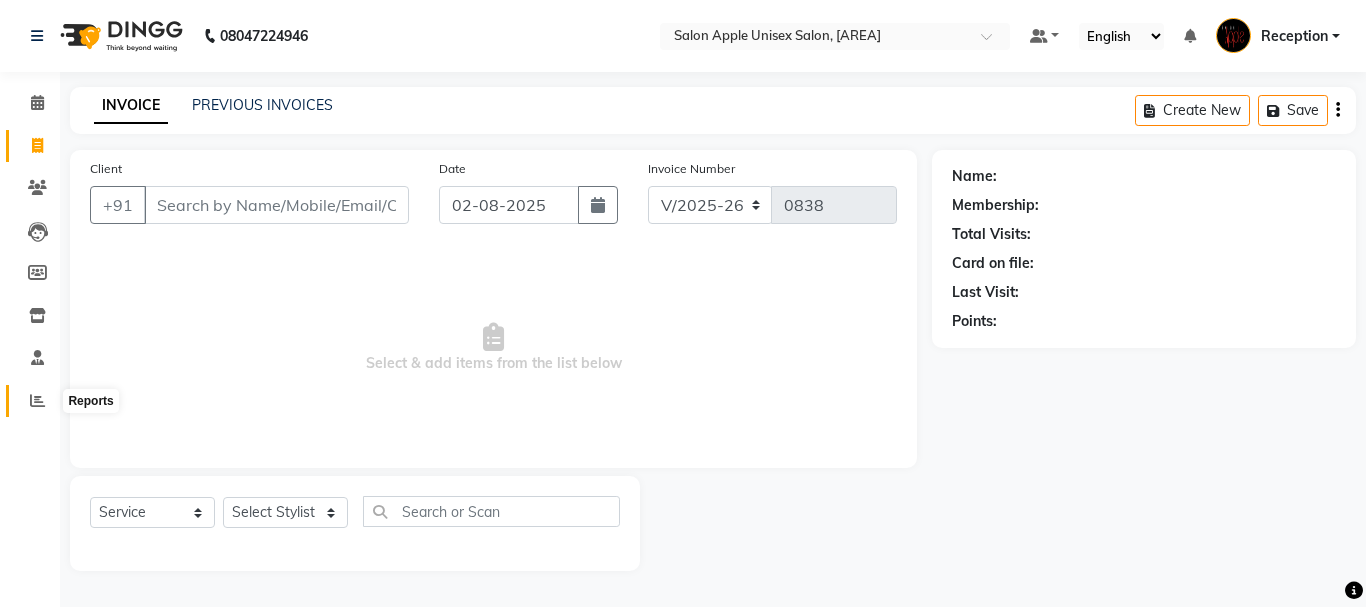 click 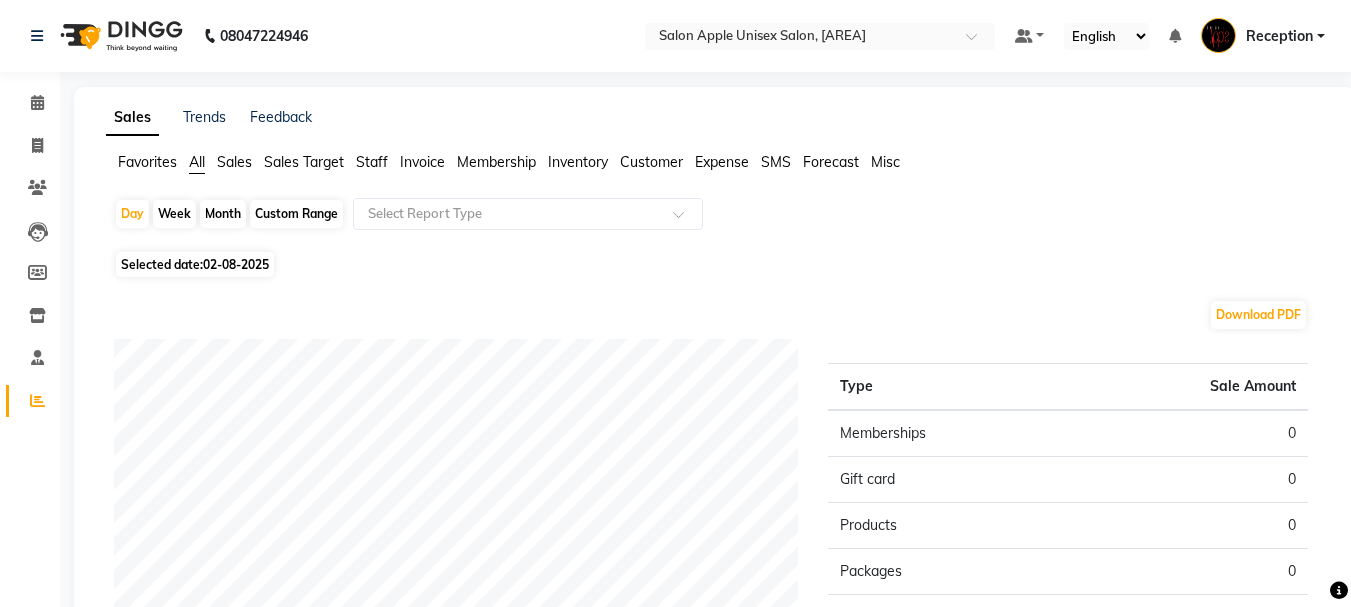 click on "Month" 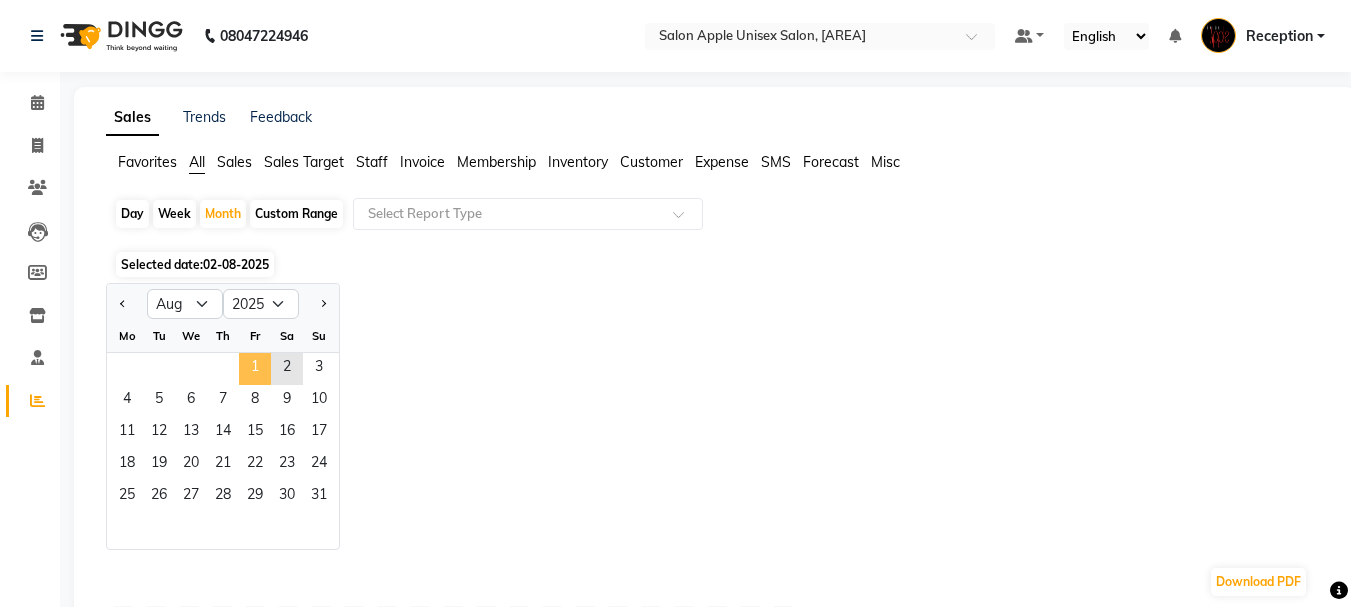 click on "1" 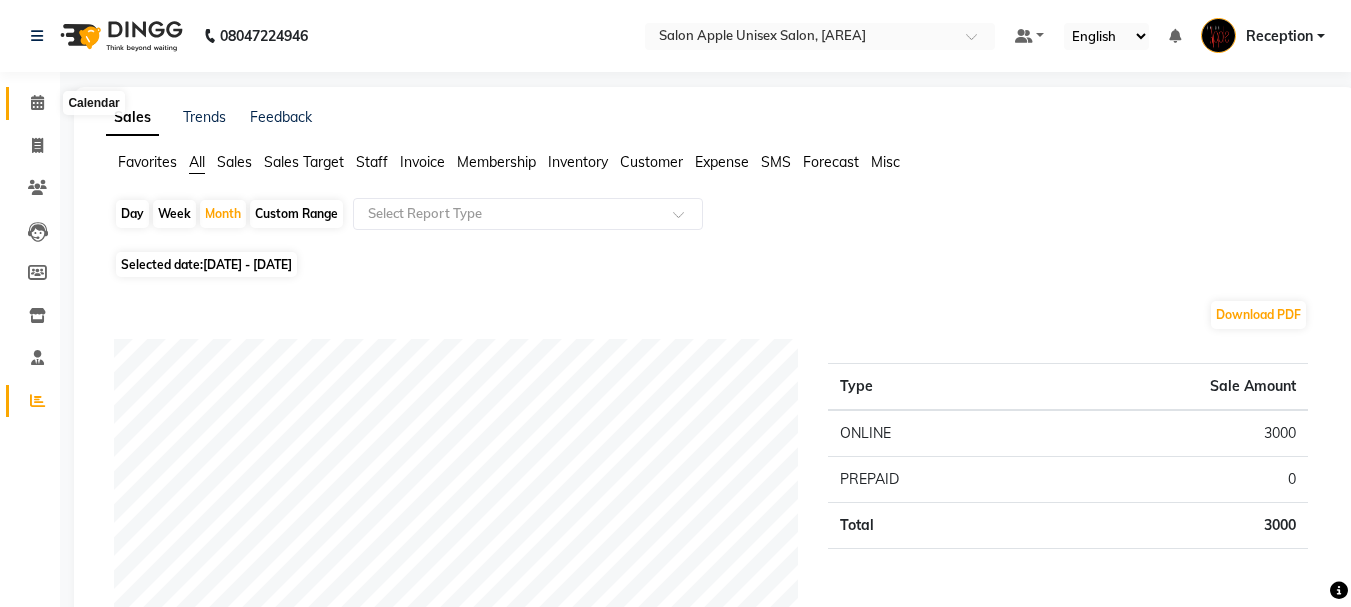click 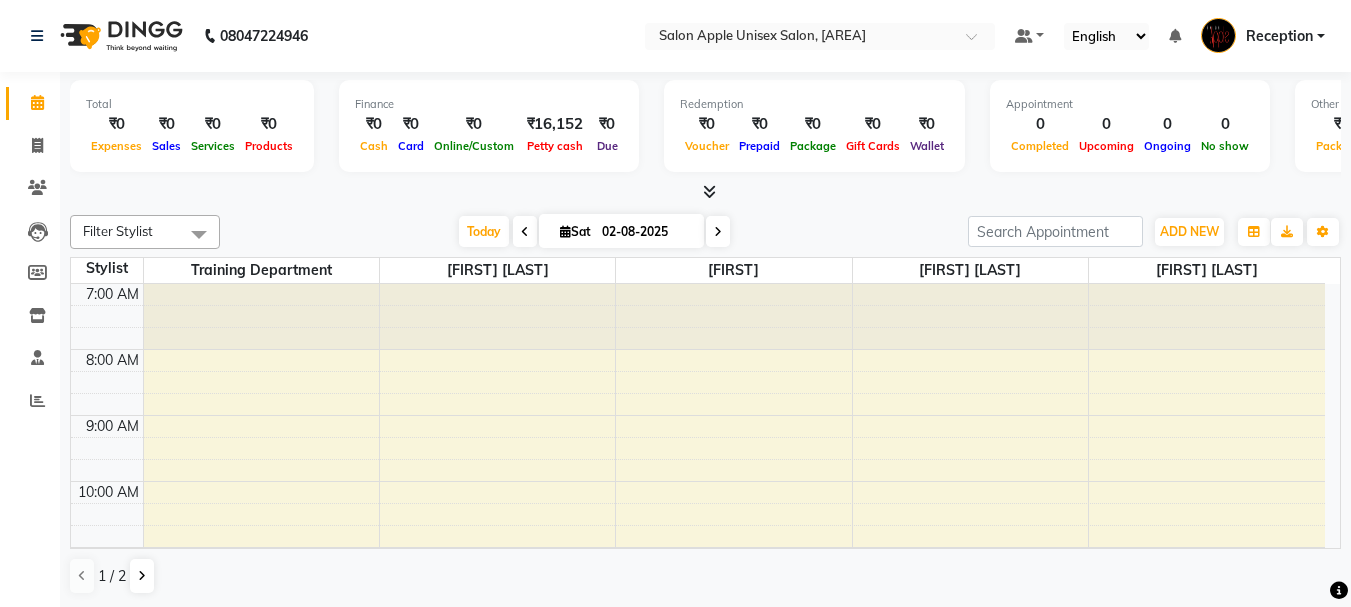 click on "Petty cash" at bounding box center (555, 146) 